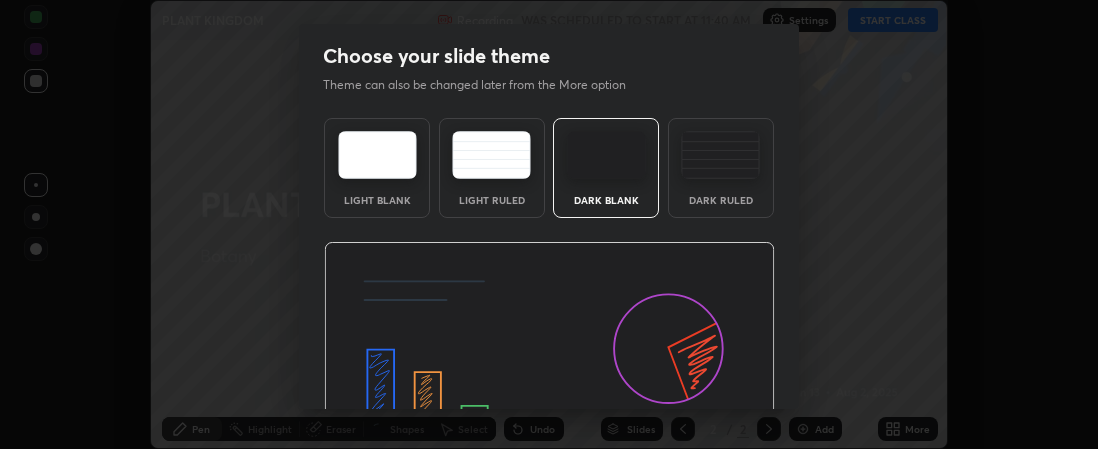 scroll, scrollTop: 0, scrollLeft: 0, axis: both 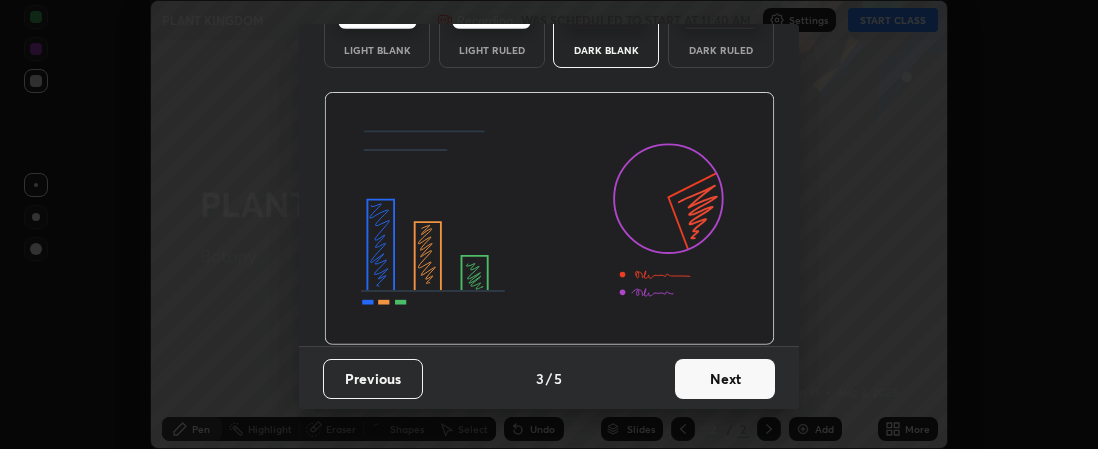click on "Dark Ruled" at bounding box center [721, 50] 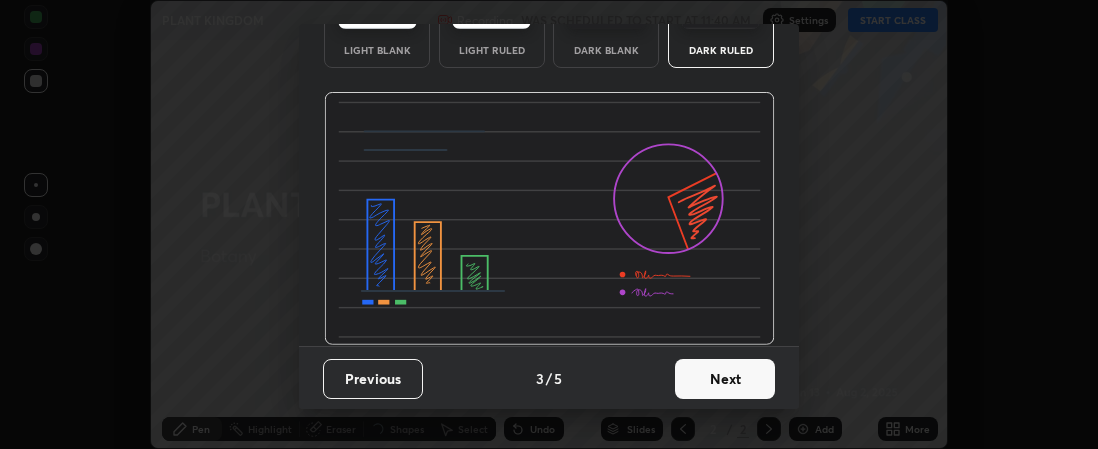 click on "Next" at bounding box center (725, 379) 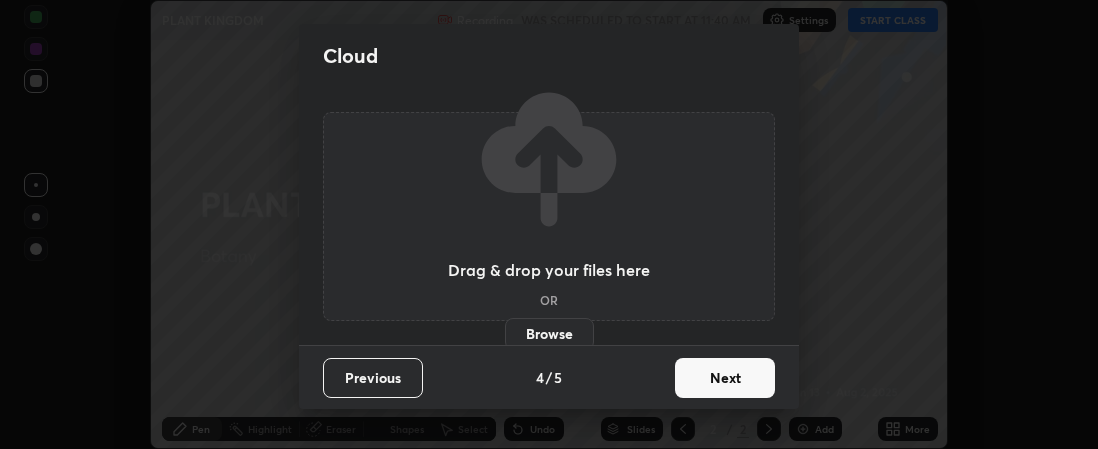 click on "Next" at bounding box center (725, 378) 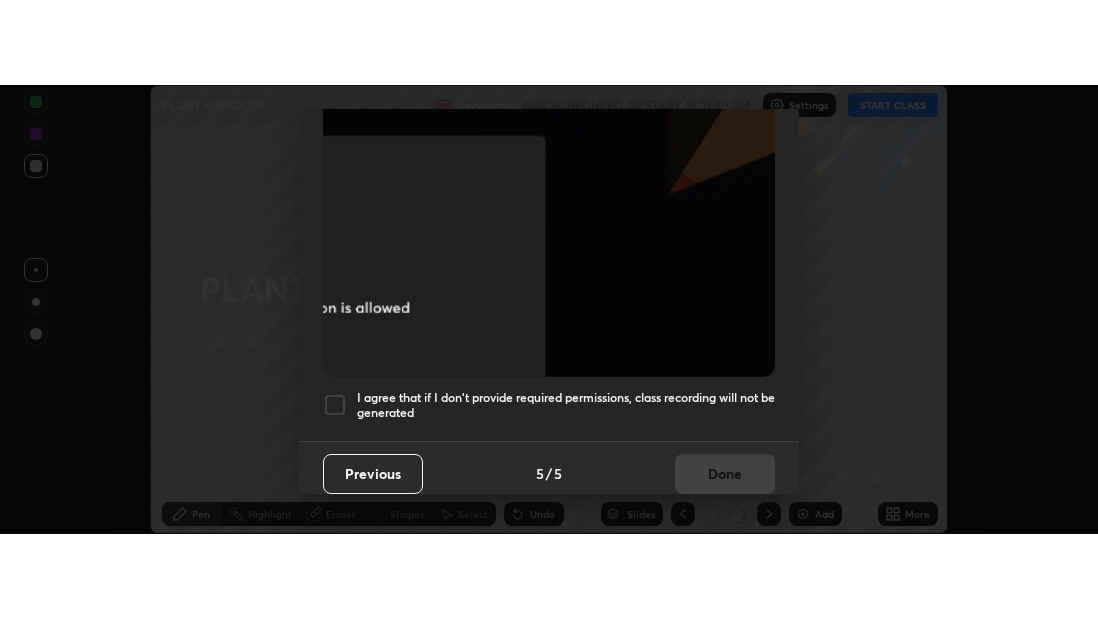 scroll, scrollTop: 614, scrollLeft: 0, axis: vertical 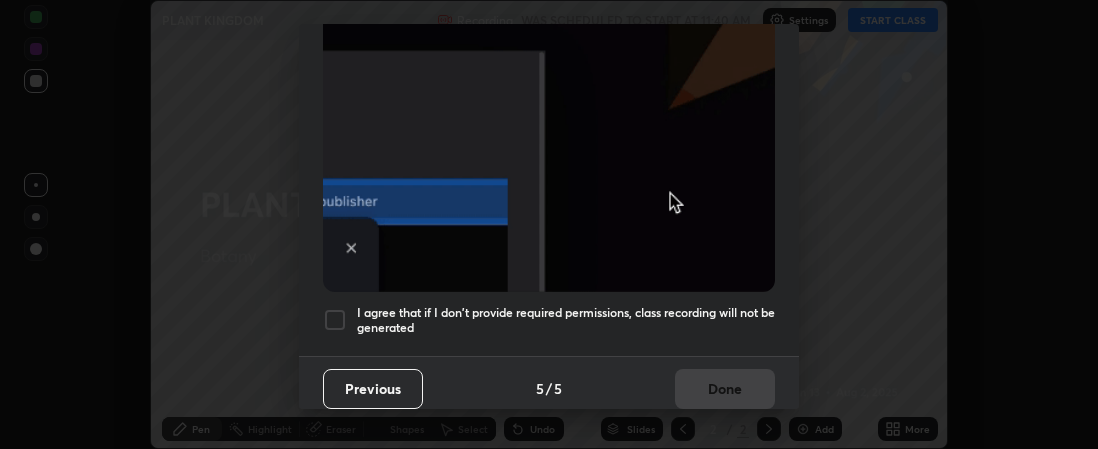 click at bounding box center (335, 320) 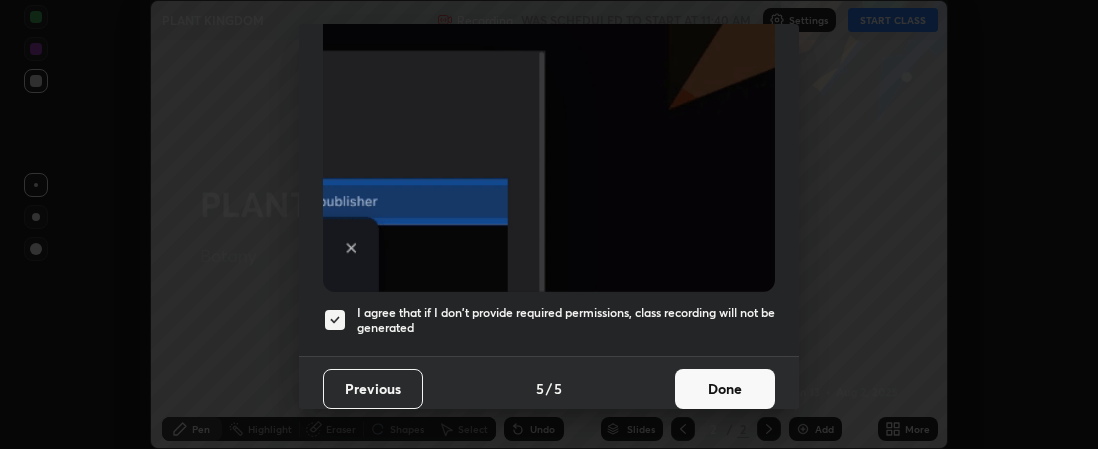click on "Done" at bounding box center [725, 389] 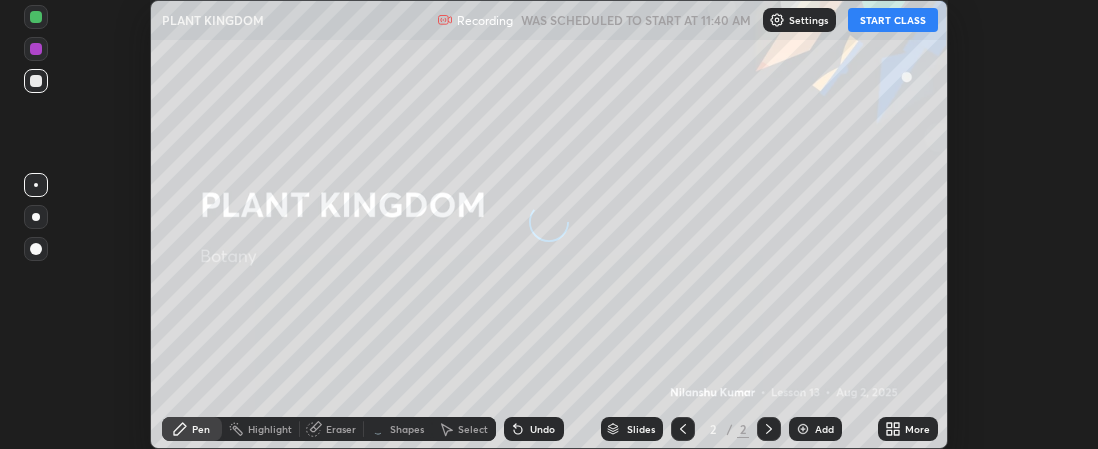 click at bounding box center [803, 429] 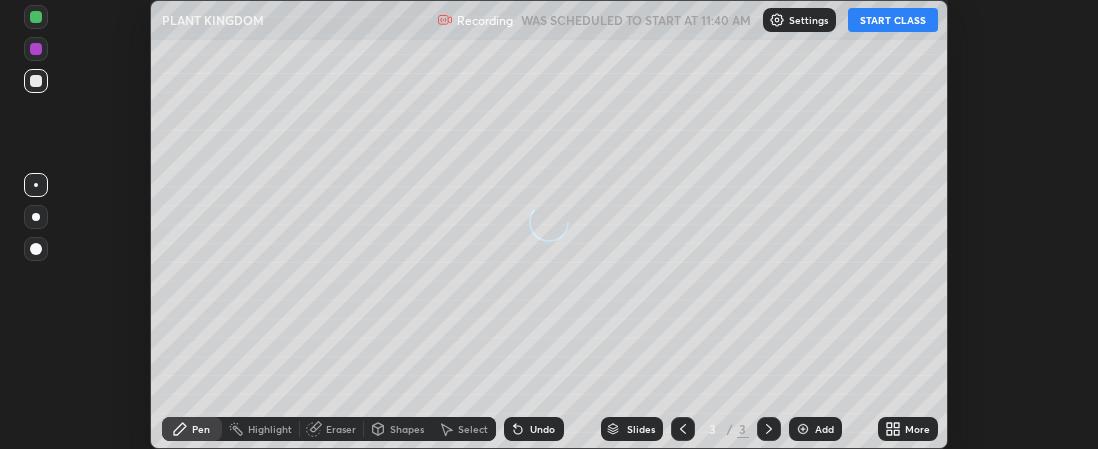 click 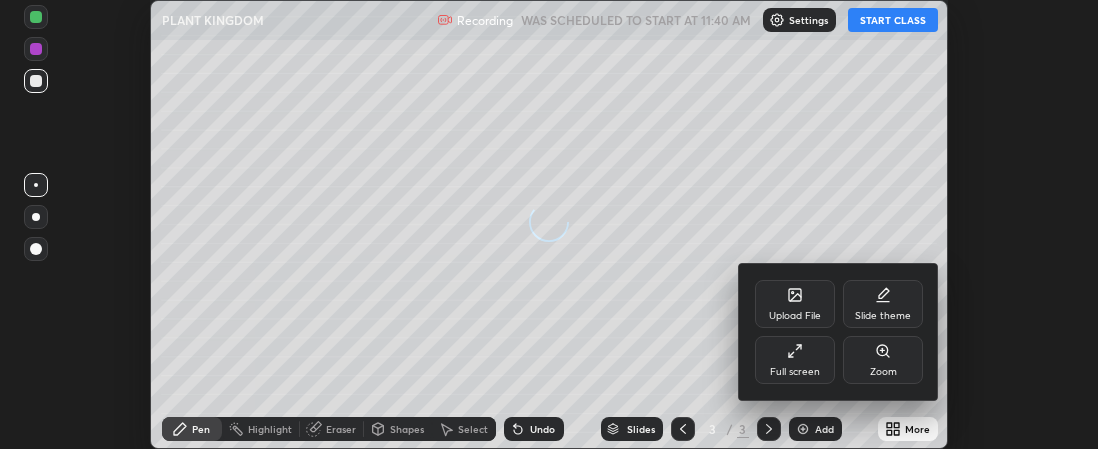 click 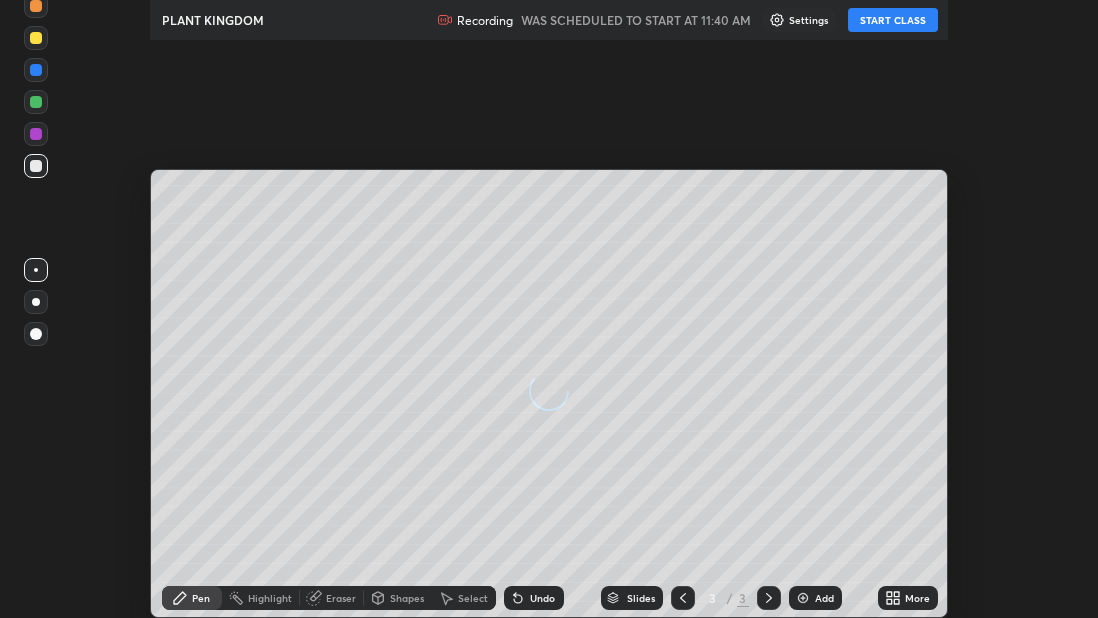 scroll, scrollTop: 99382, scrollLeft: 98902, axis: both 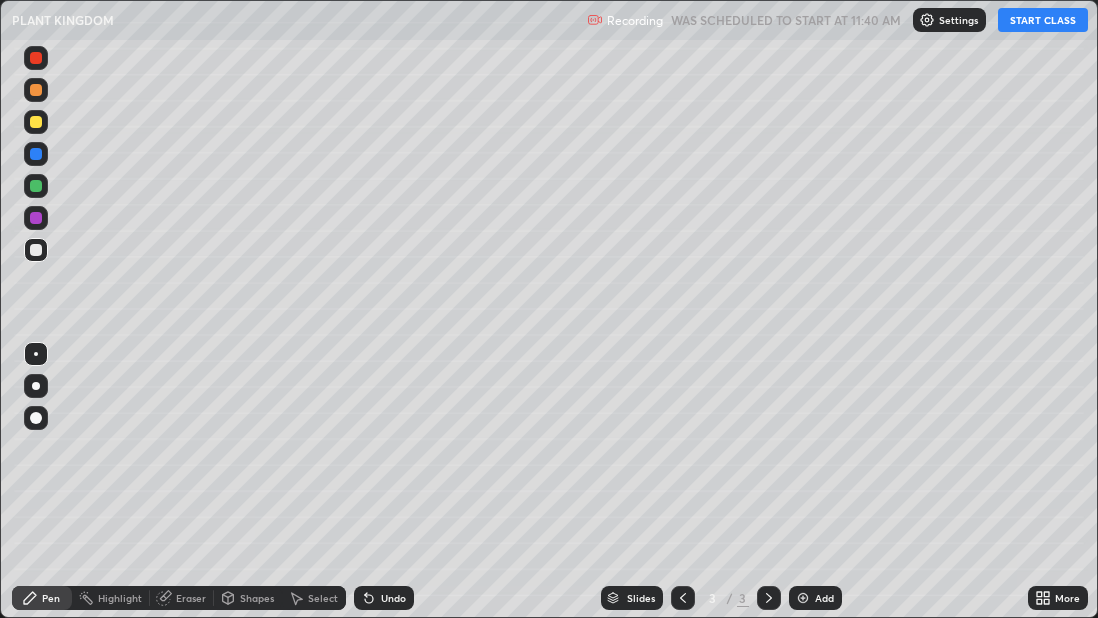 click on "START CLASS" at bounding box center (1043, 20) 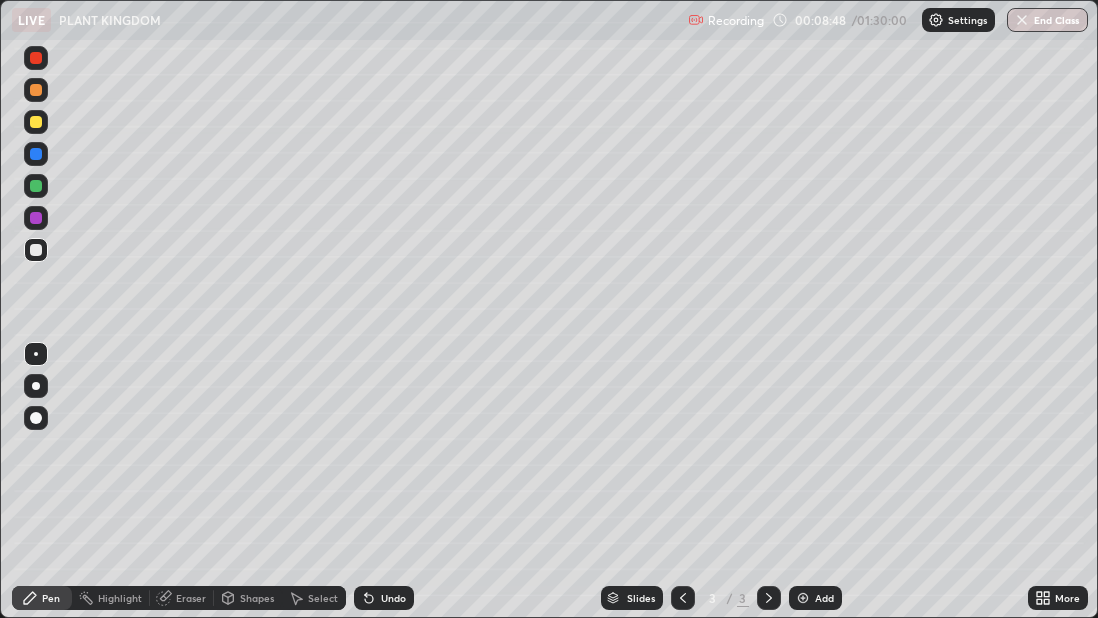 click at bounding box center [36, 186] 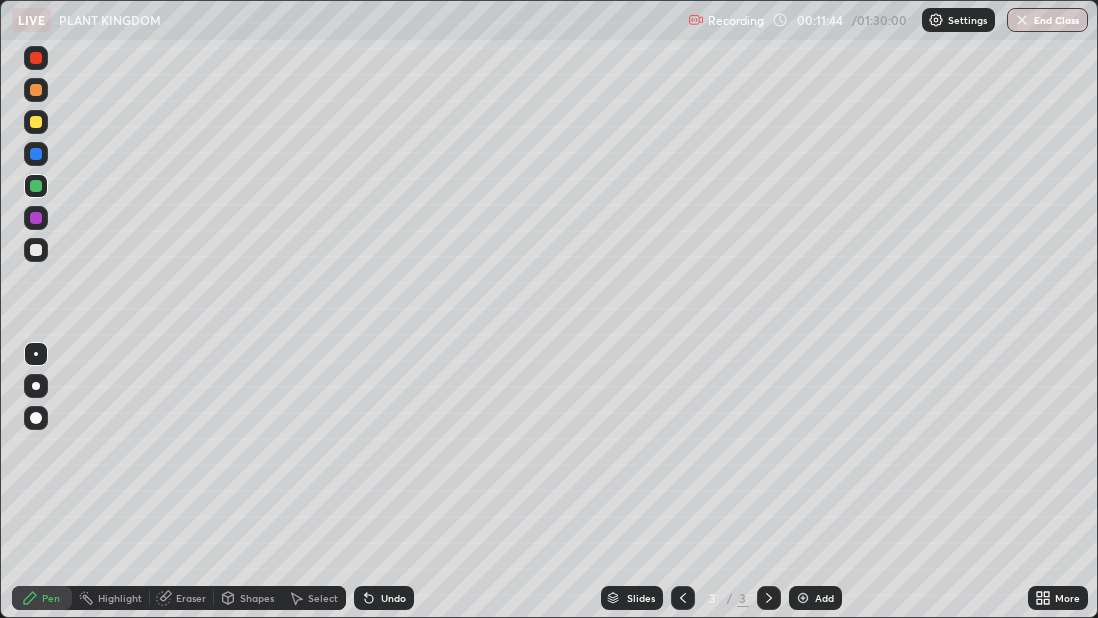 click at bounding box center [803, 598] 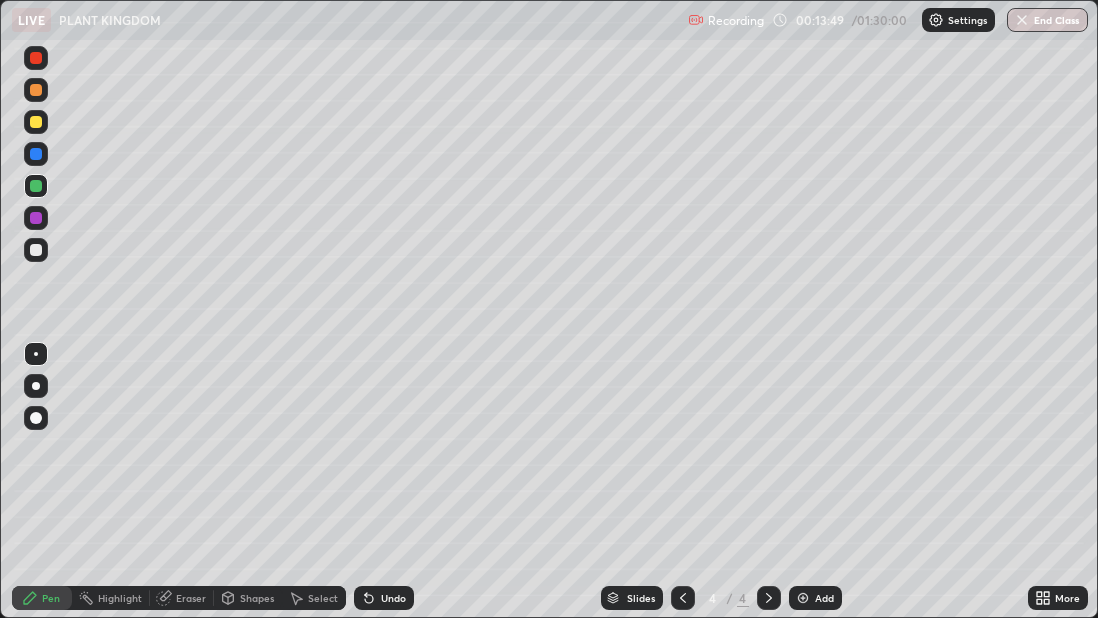 click at bounding box center [36, 218] 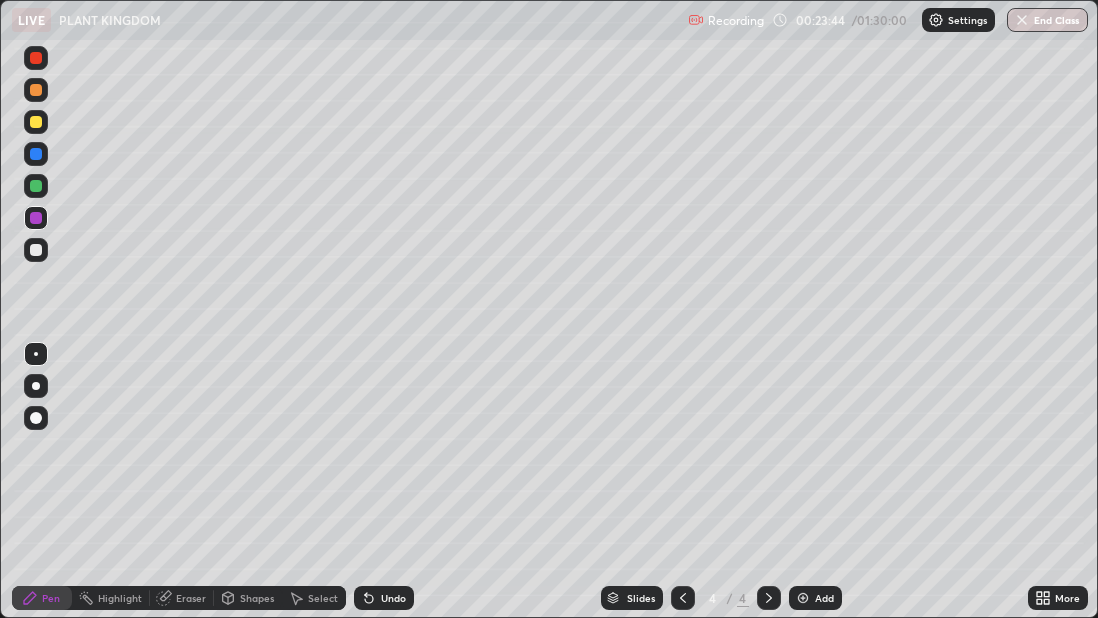 click at bounding box center (803, 598) 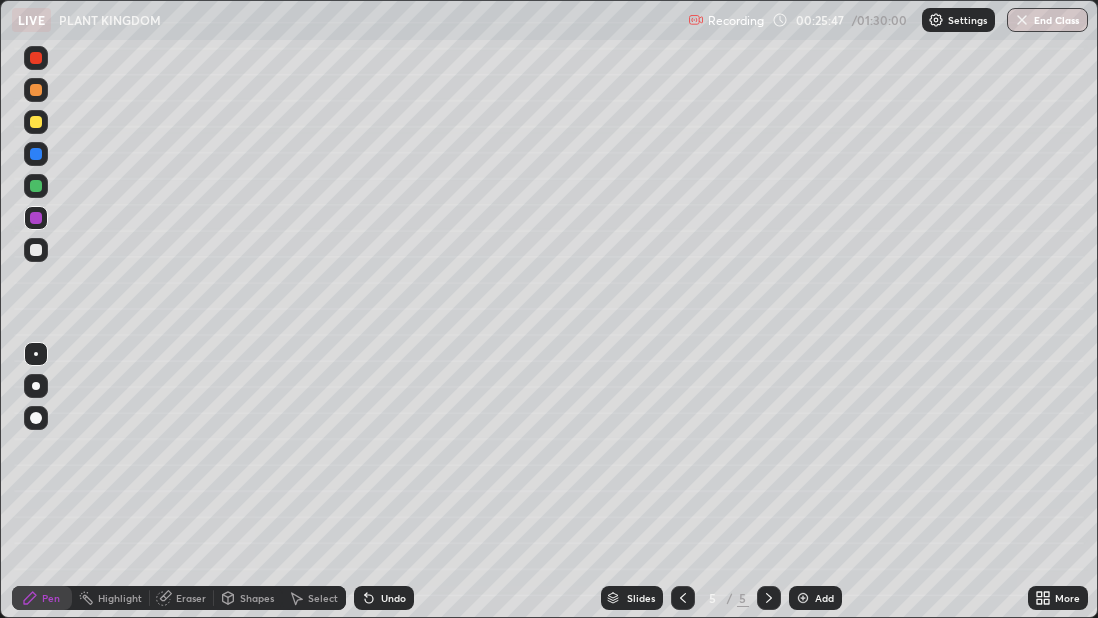 click at bounding box center [36, 250] 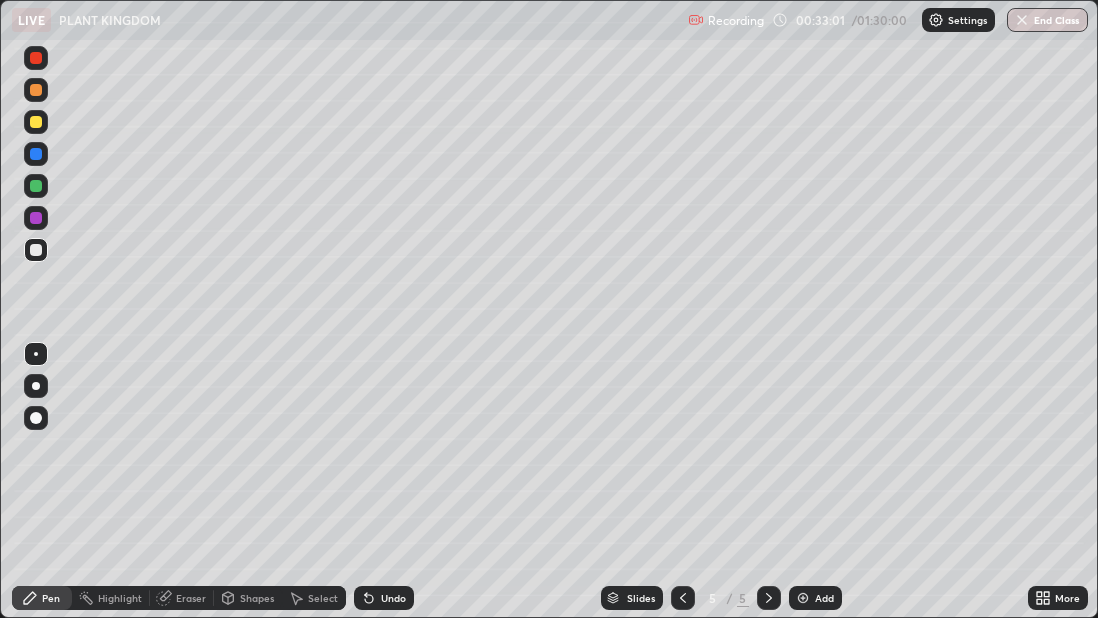 click 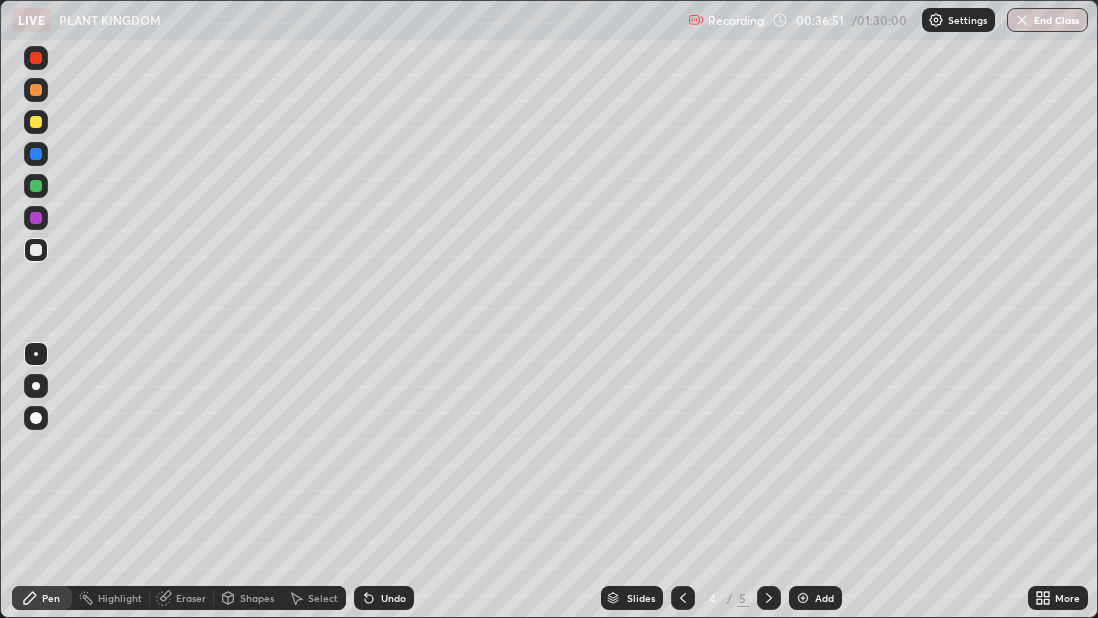 click 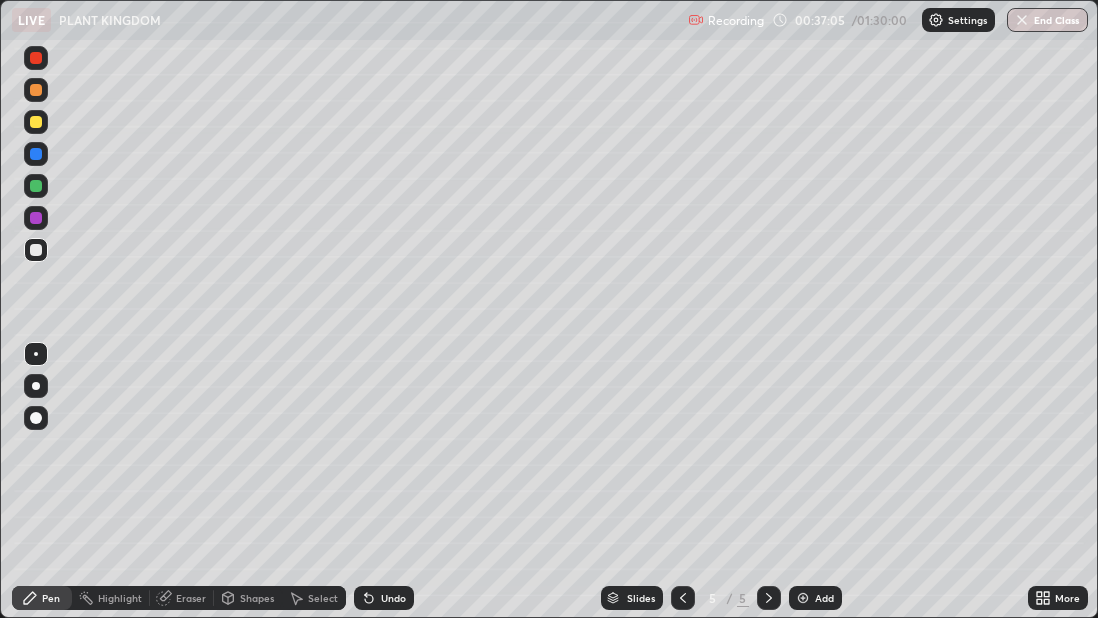 click on "Undo" at bounding box center [393, 598] 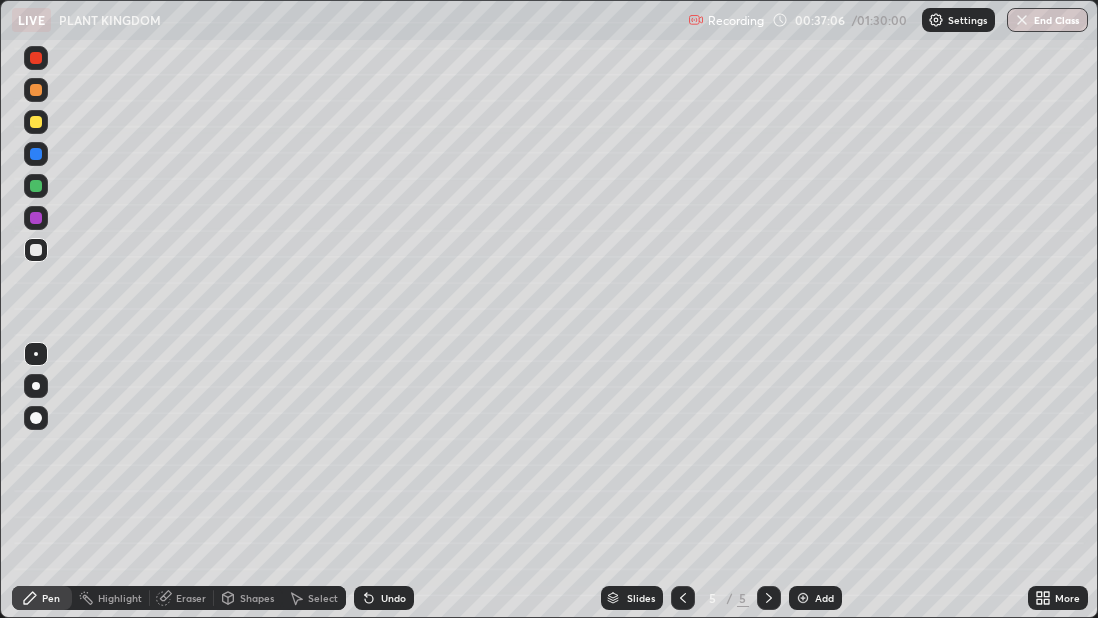 click on "Undo" at bounding box center (393, 598) 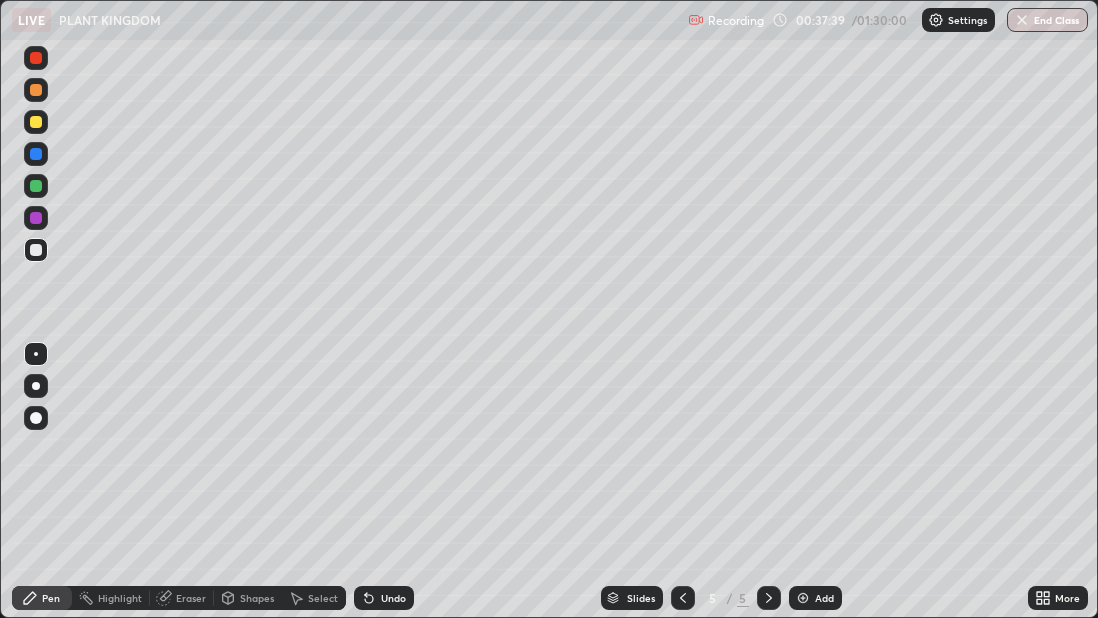 click on "Undo" at bounding box center [393, 598] 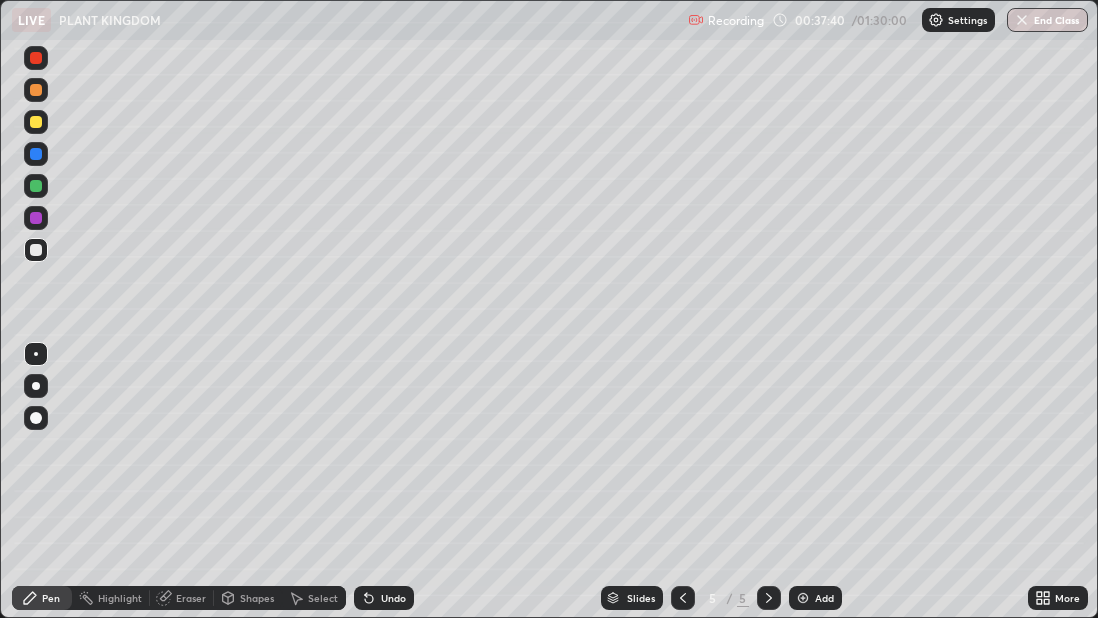 click on "Undo" at bounding box center [393, 598] 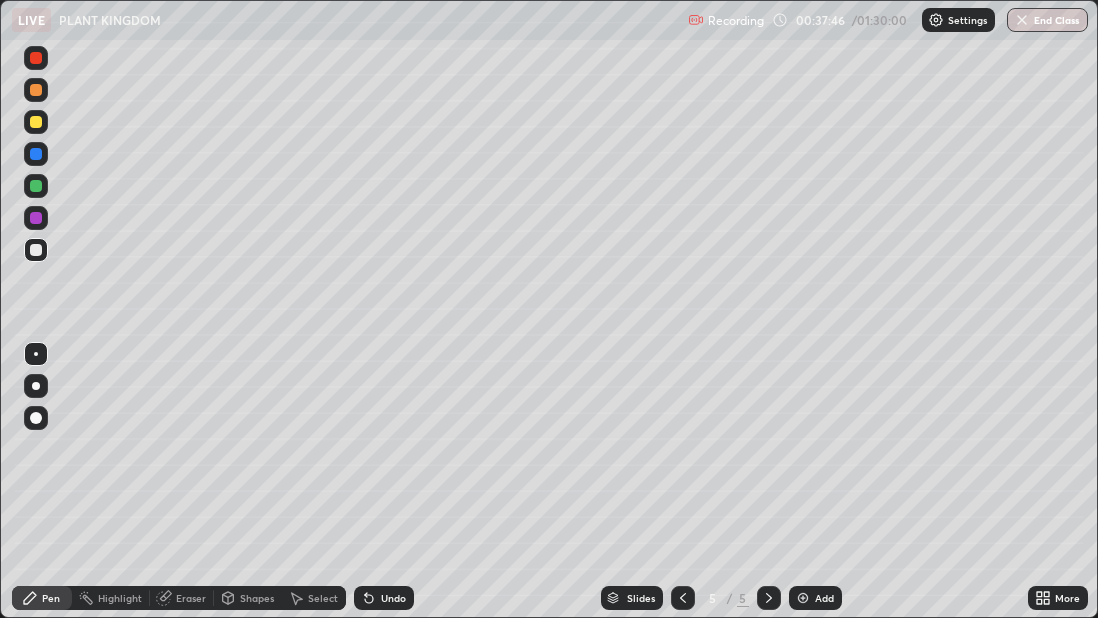 click on "Undo" at bounding box center [393, 598] 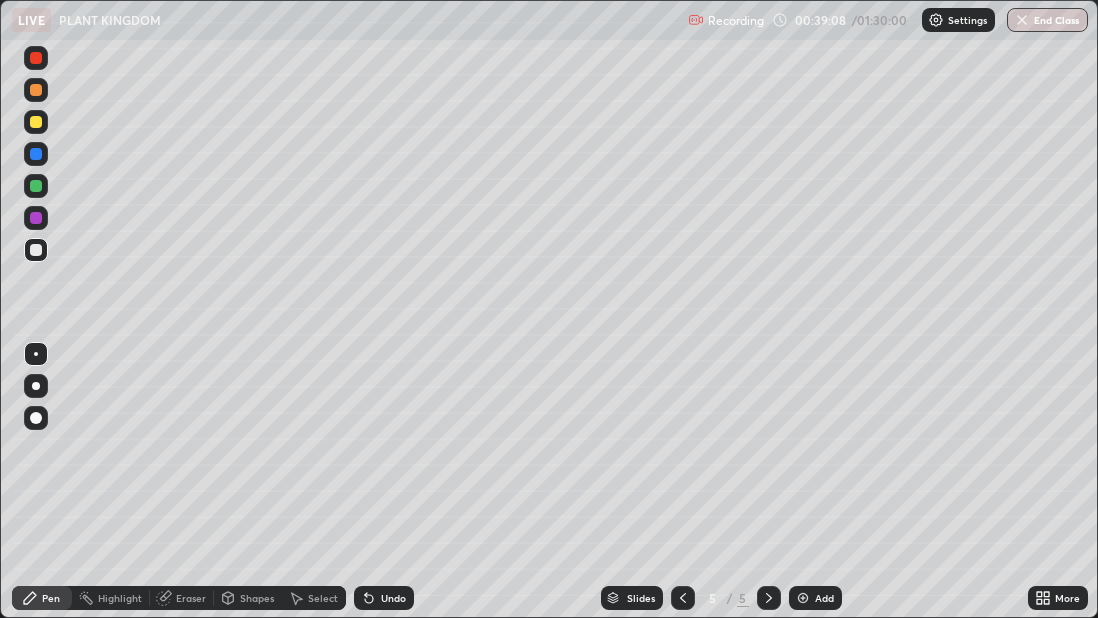 click on "Add" at bounding box center [815, 598] 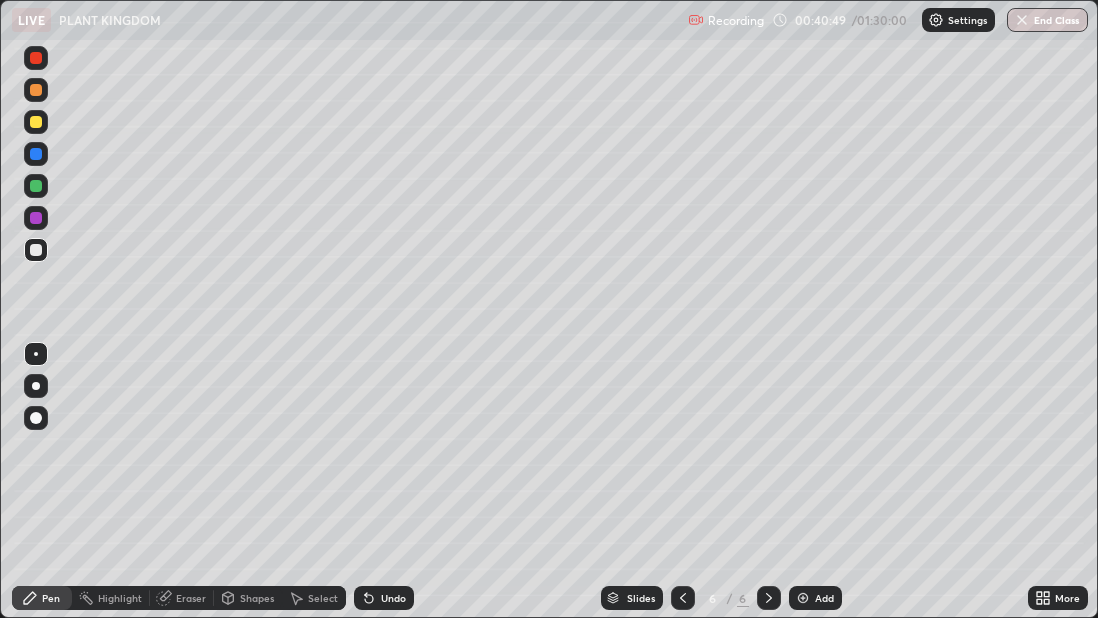 click on "Undo" at bounding box center (393, 598) 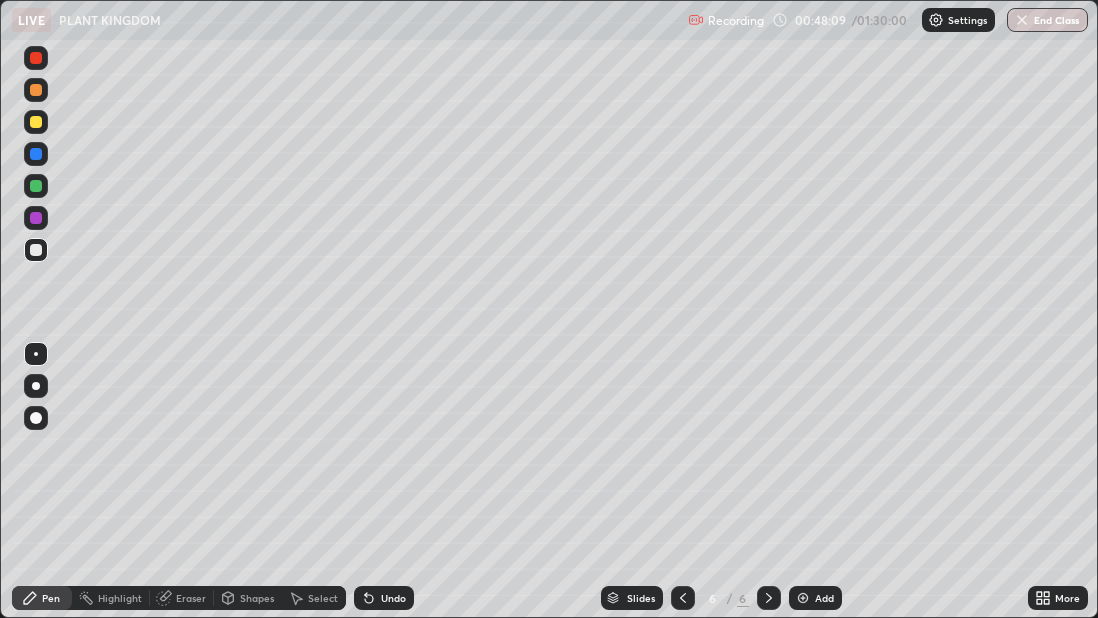 click on "Add" at bounding box center (815, 598) 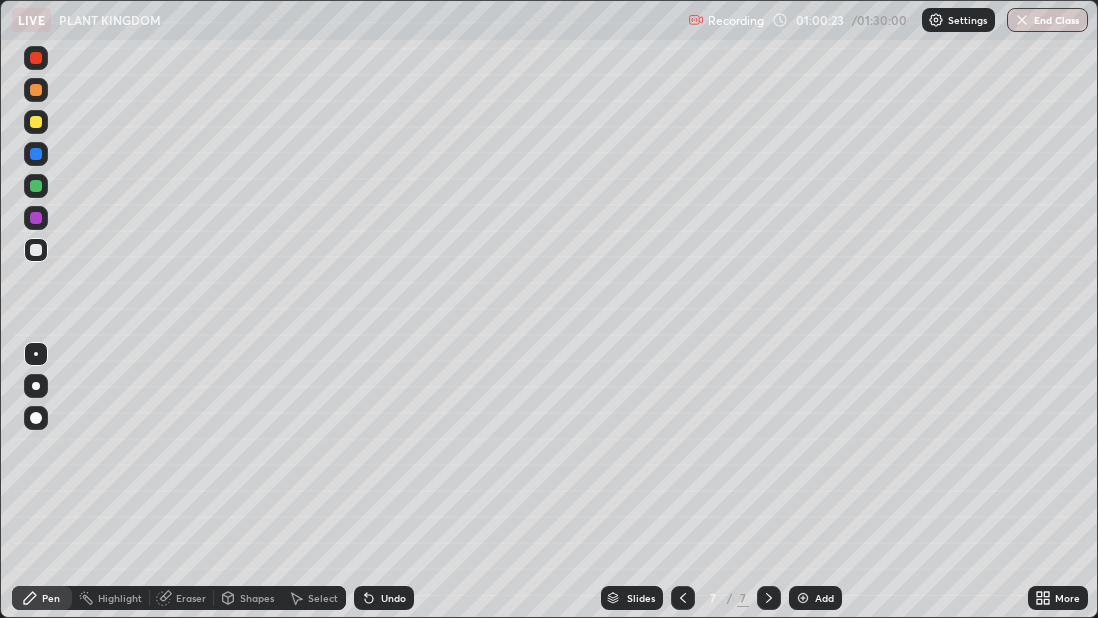 click on "Add" at bounding box center [815, 598] 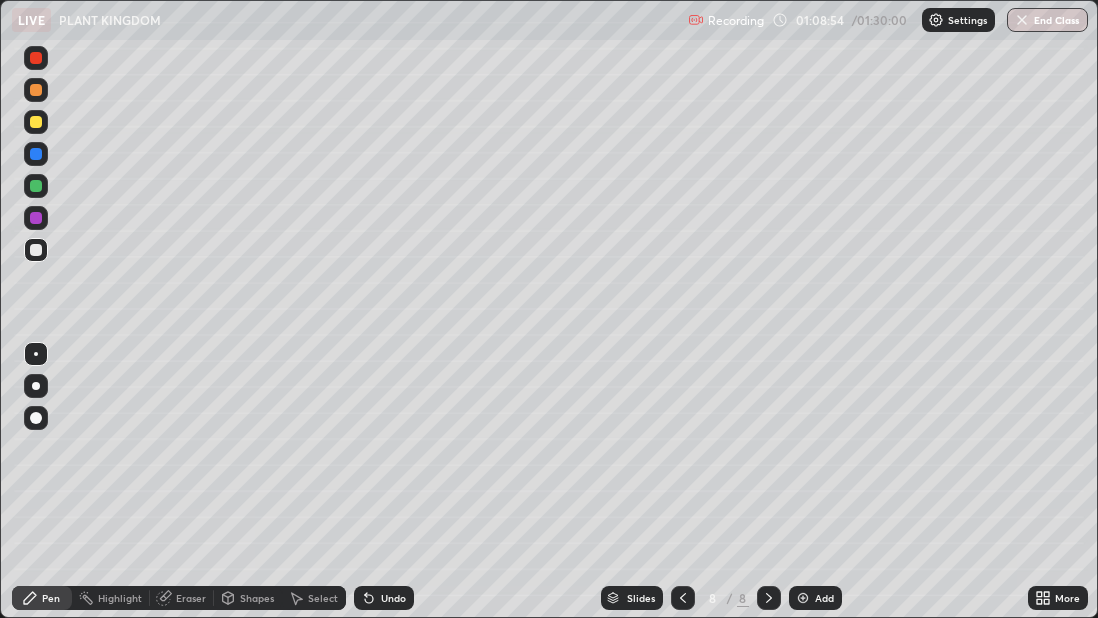 click on "Add" at bounding box center [824, 598] 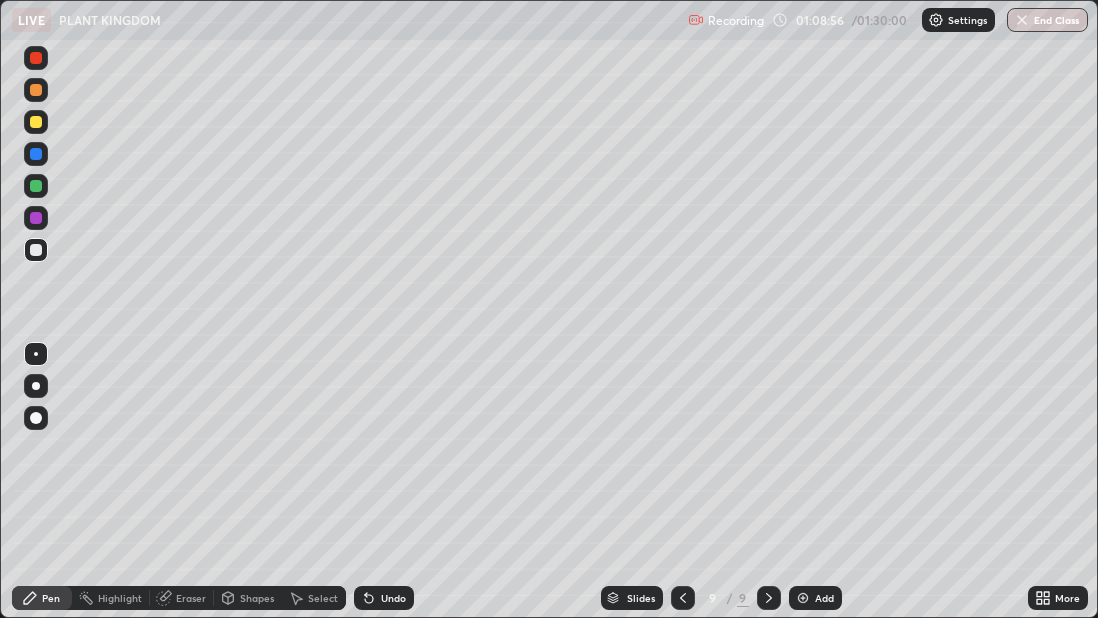 click at bounding box center [36, 386] 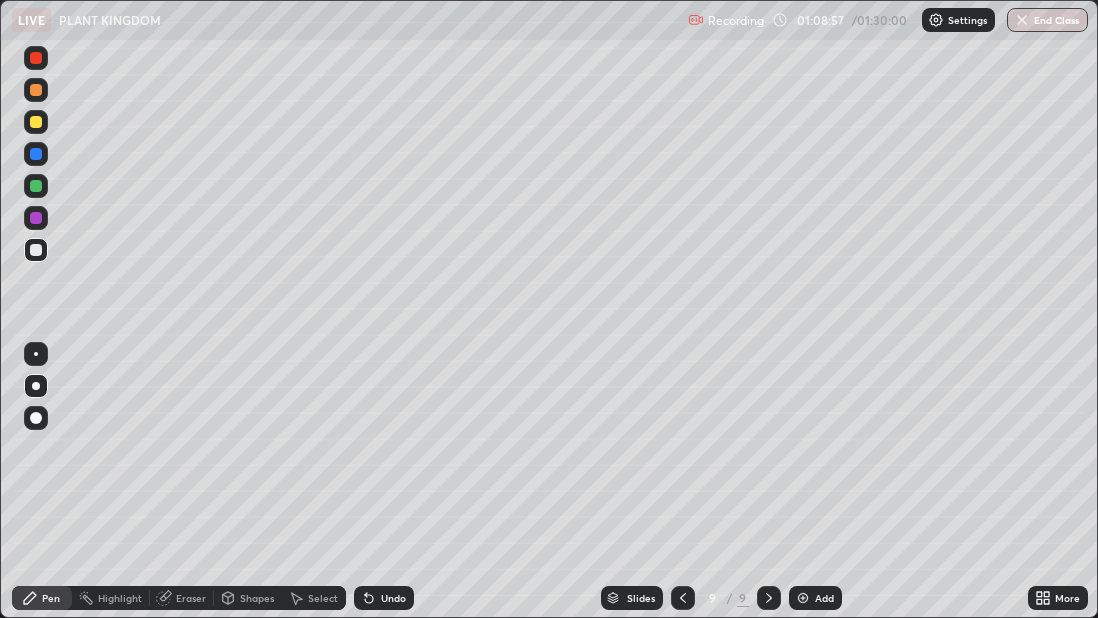 click at bounding box center [36, 218] 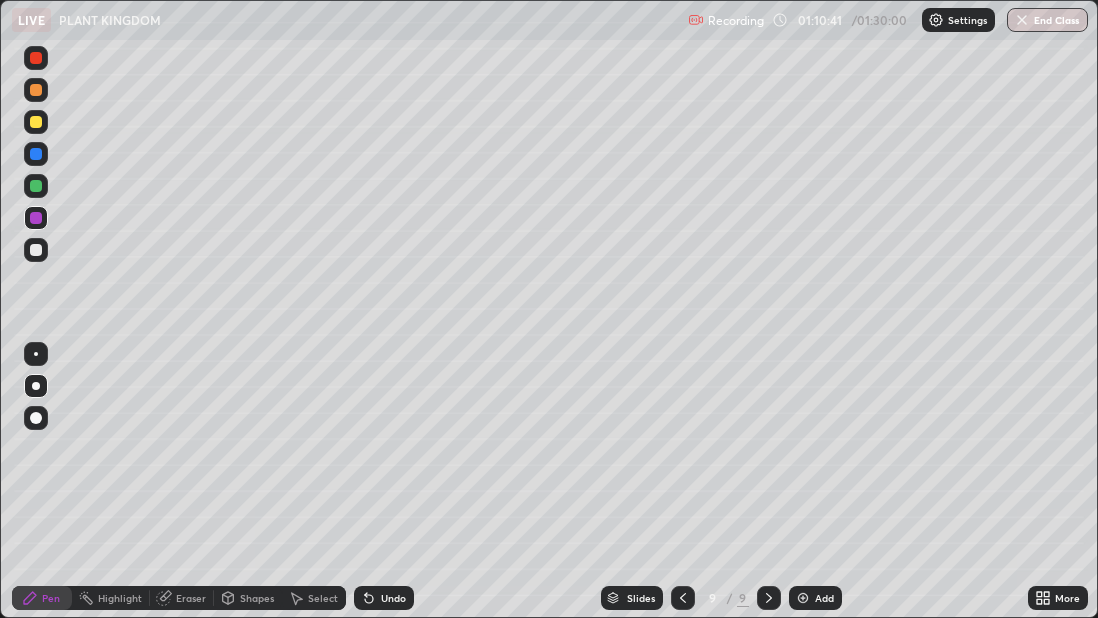 click on "Undo" at bounding box center (393, 598) 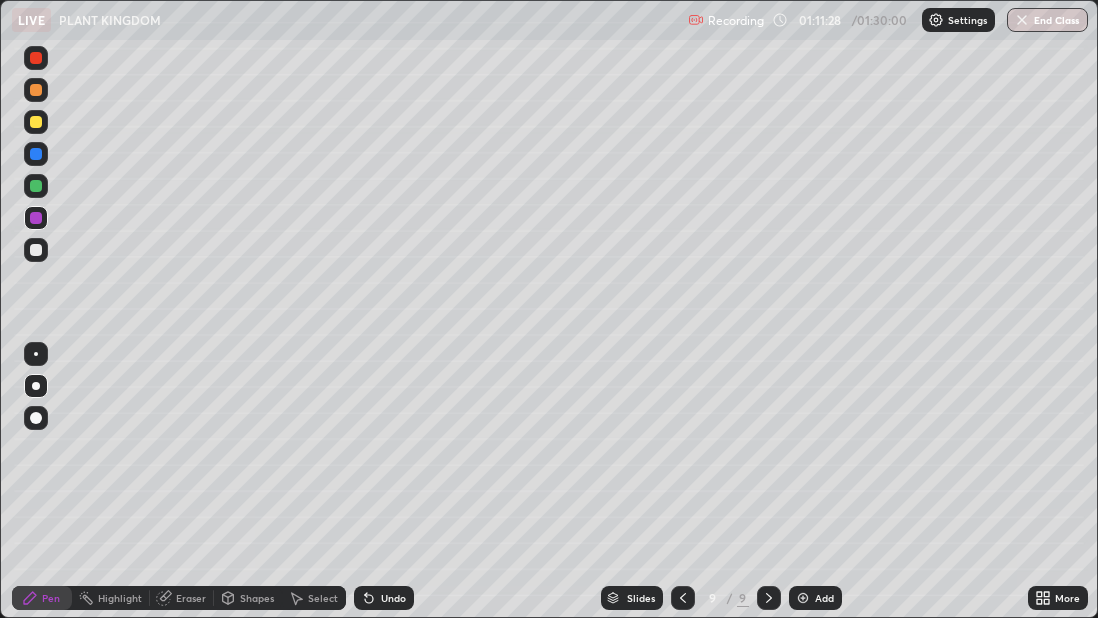 click at bounding box center [36, 186] 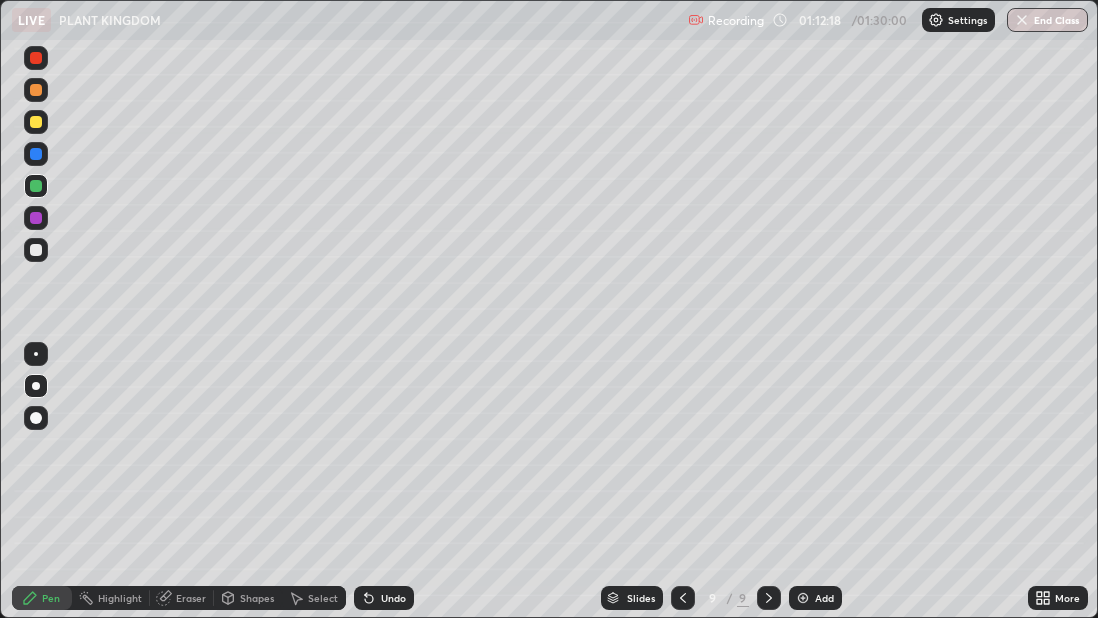 click on "Shapes" at bounding box center [248, 598] 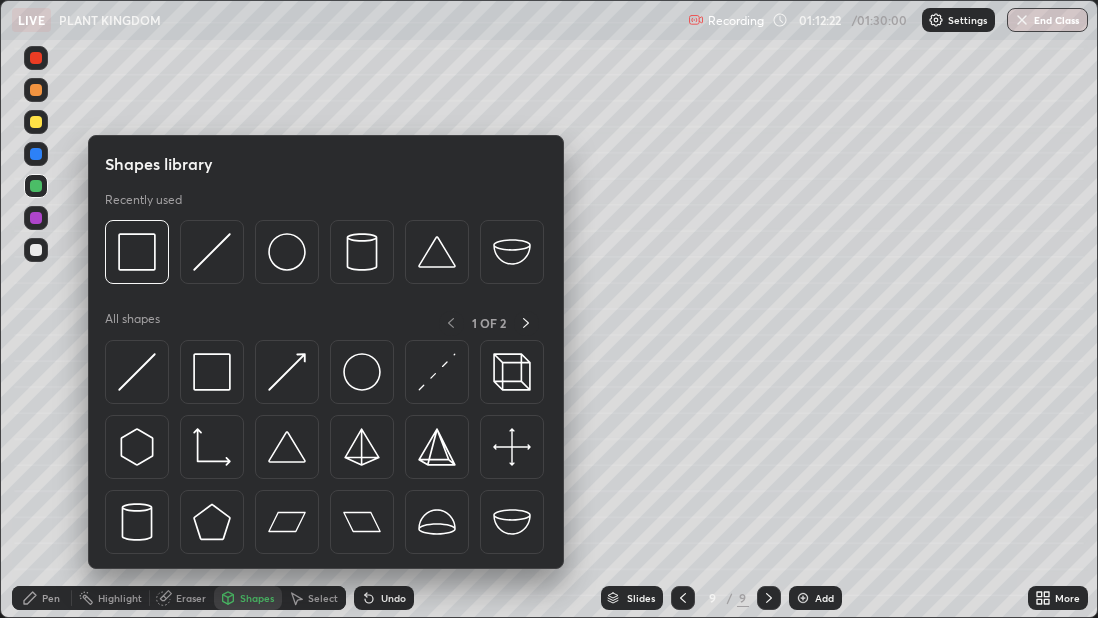 click at bounding box center [36, 310] 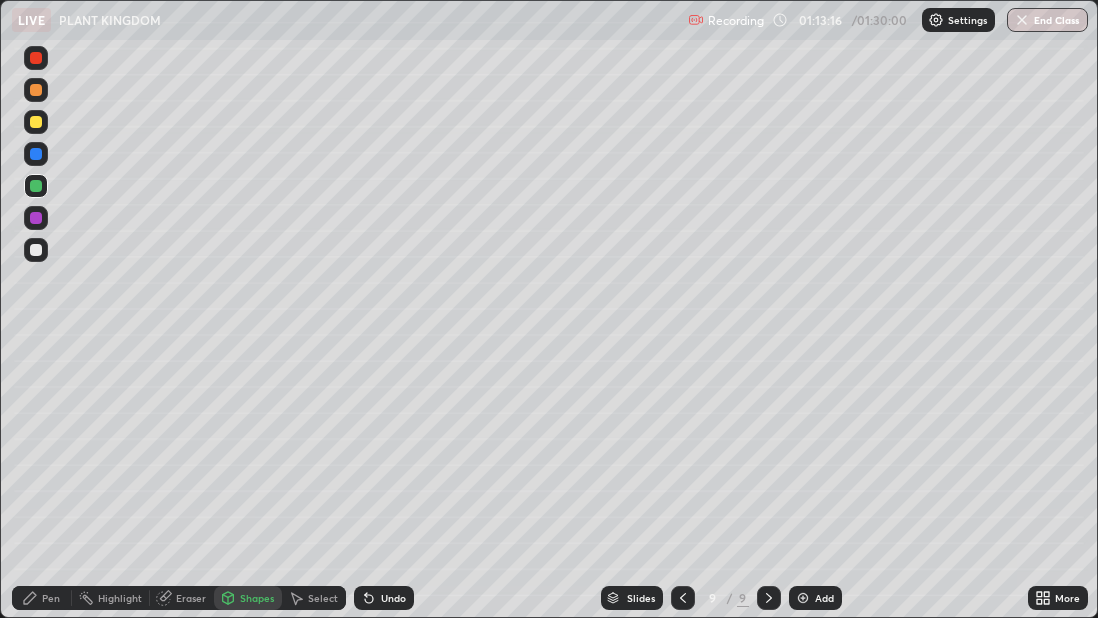 click on "Undo" at bounding box center [384, 598] 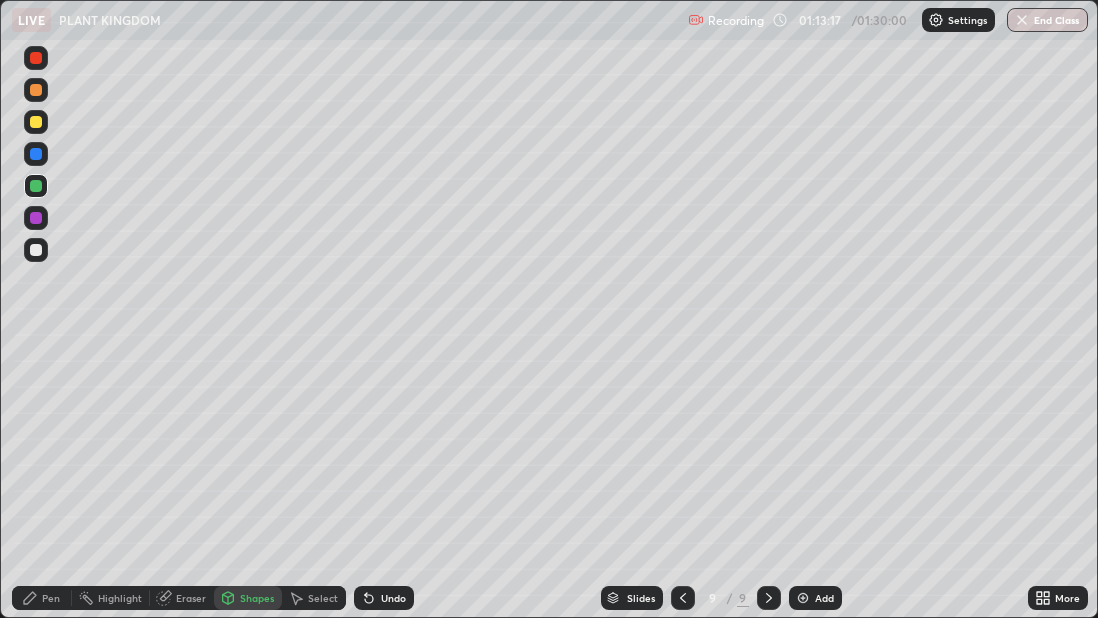 click on "Pen" at bounding box center [42, 598] 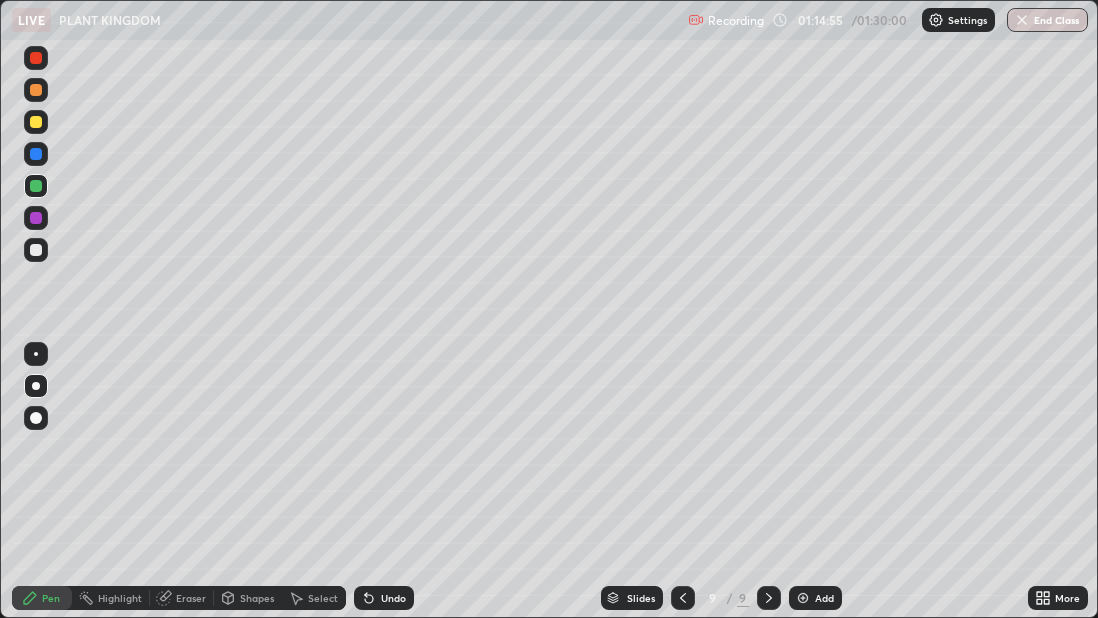 click at bounding box center [36, 218] 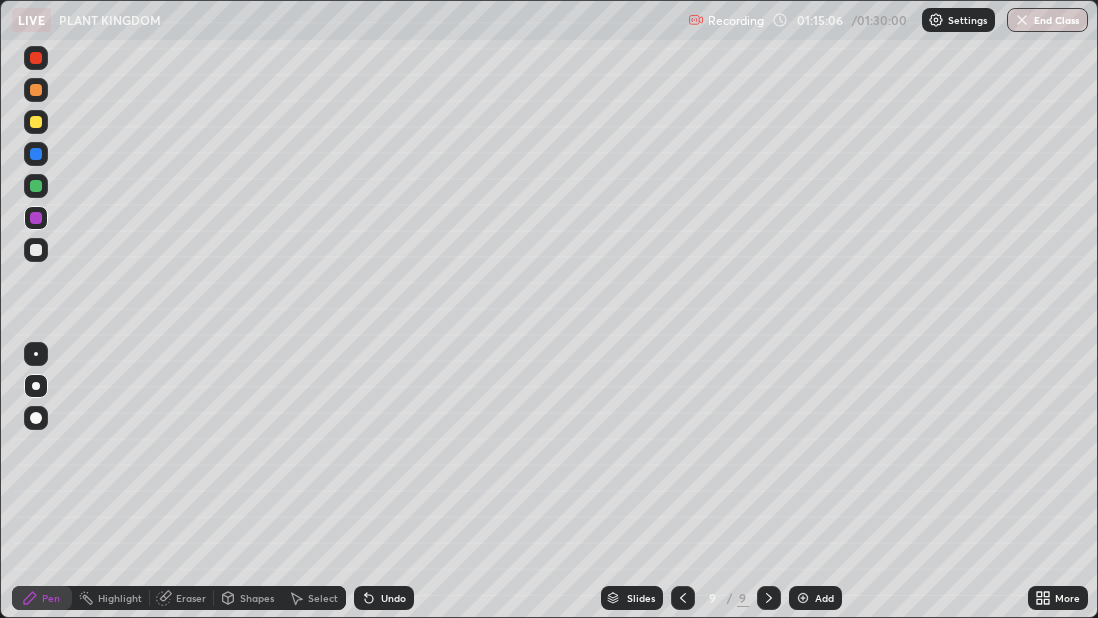 click at bounding box center (36, 186) 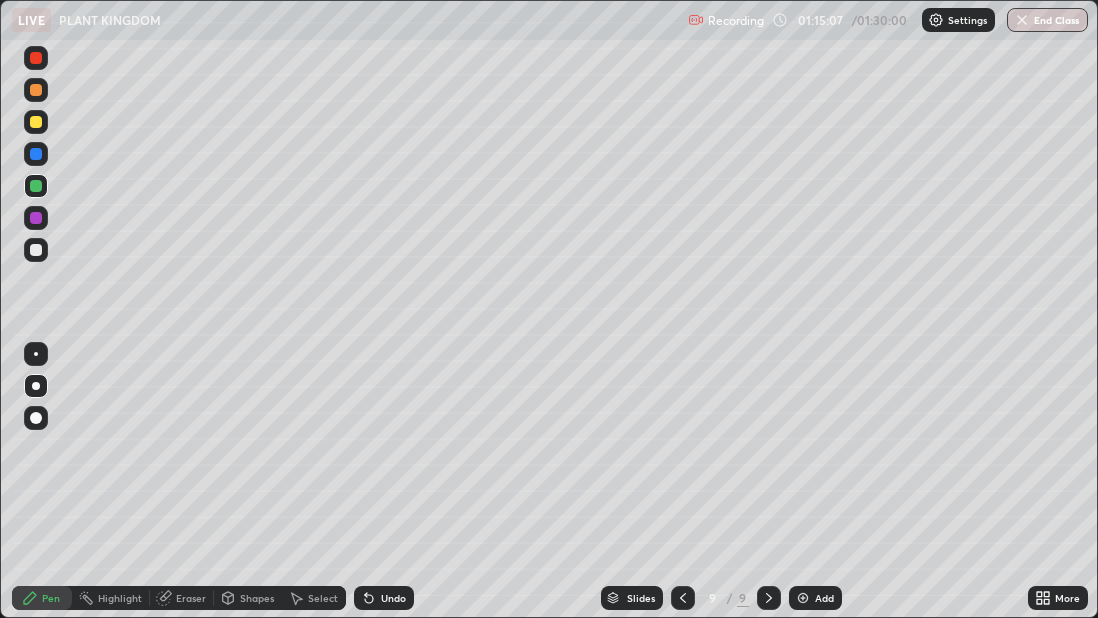click at bounding box center [36, 154] 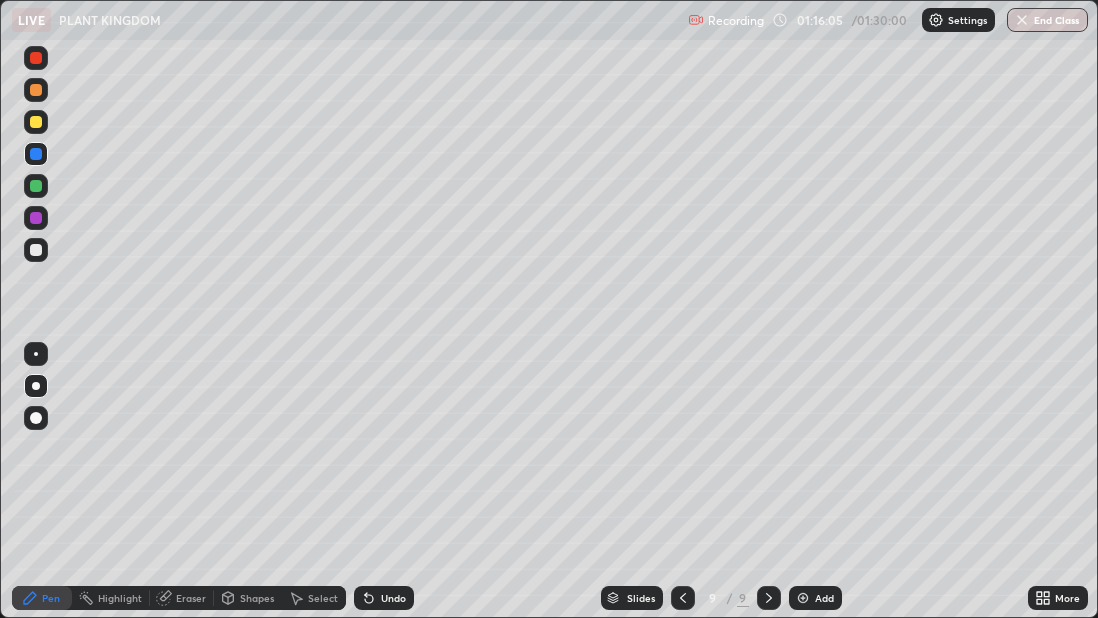 click at bounding box center [803, 598] 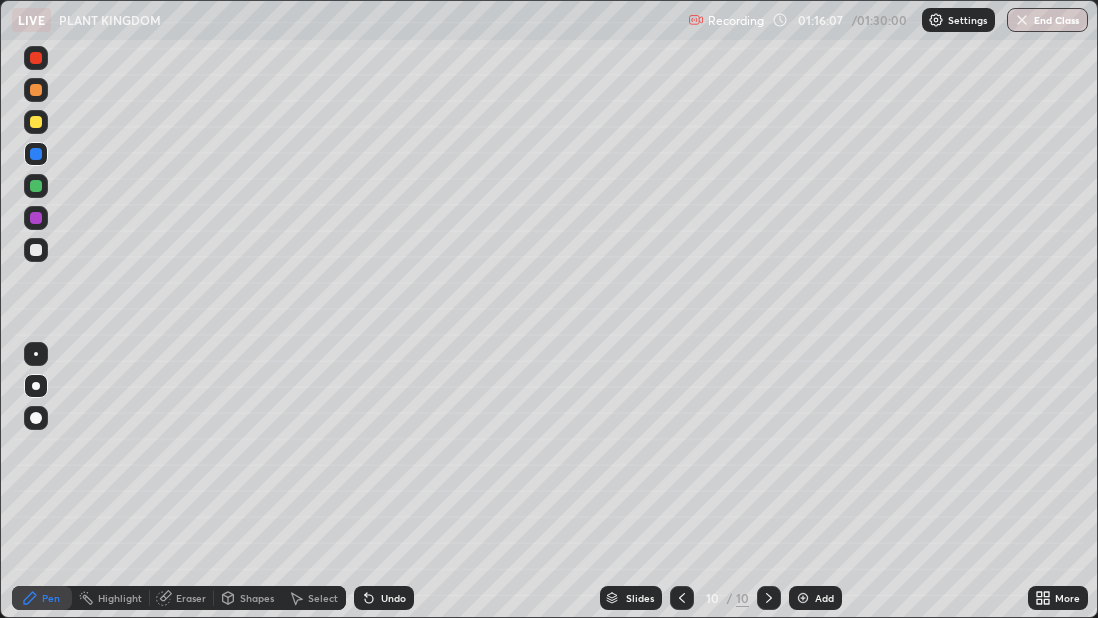 click at bounding box center [36, 122] 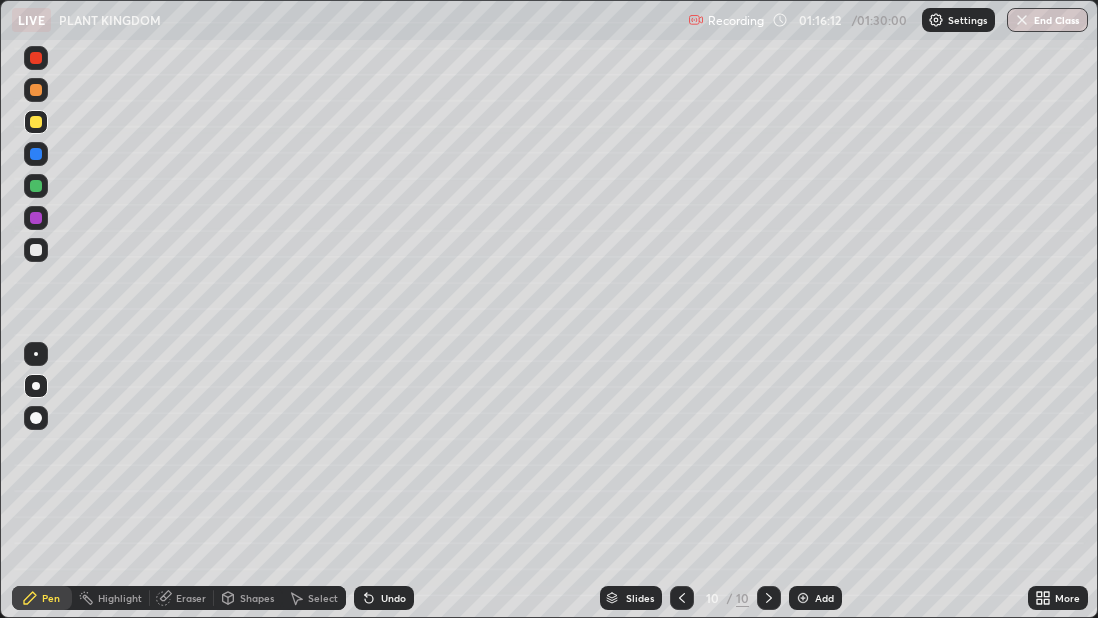 click 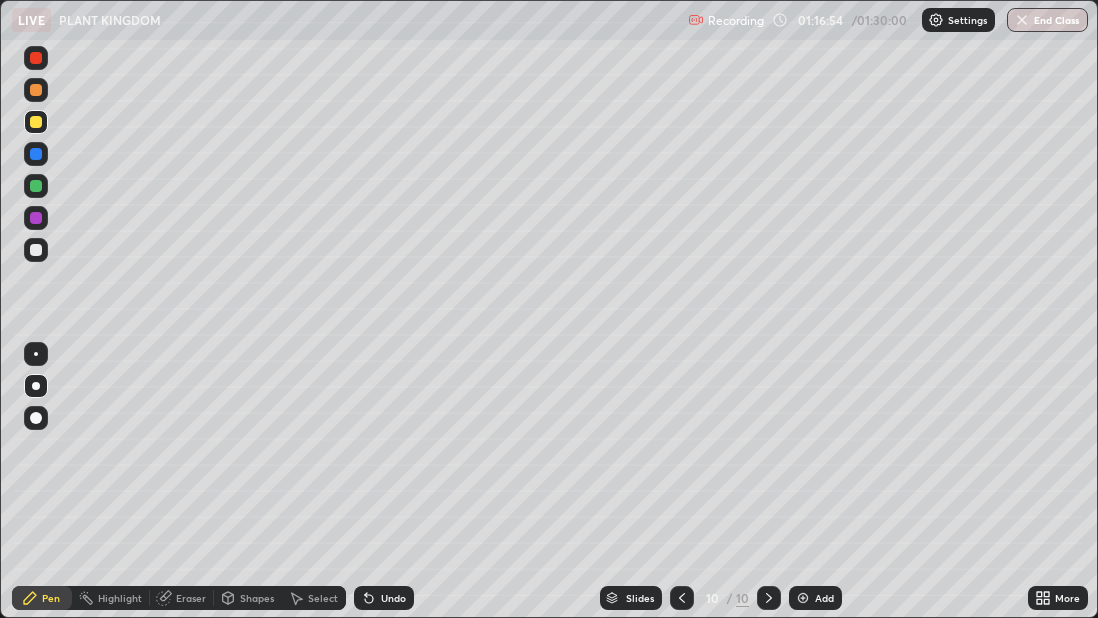 click at bounding box center [36, 58] 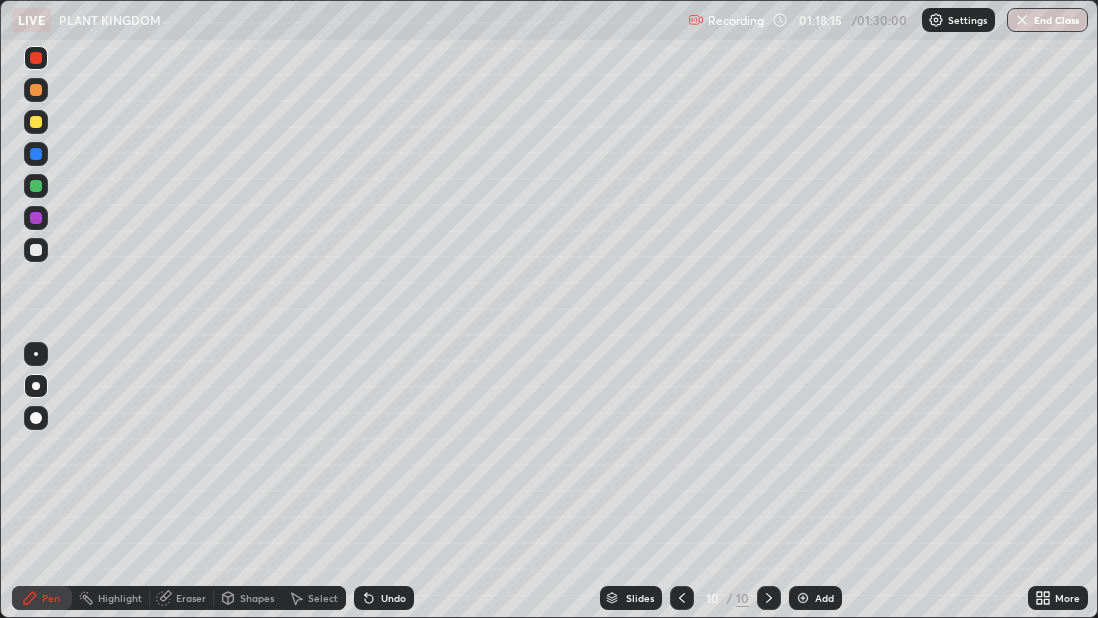 click at bounding box center (36, 154) 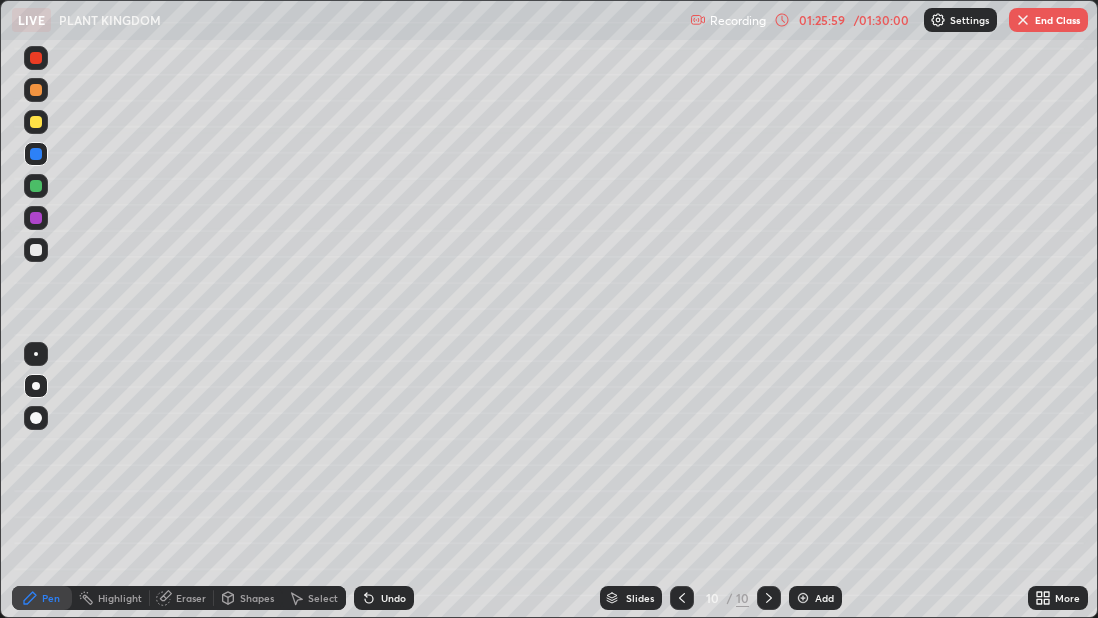 click 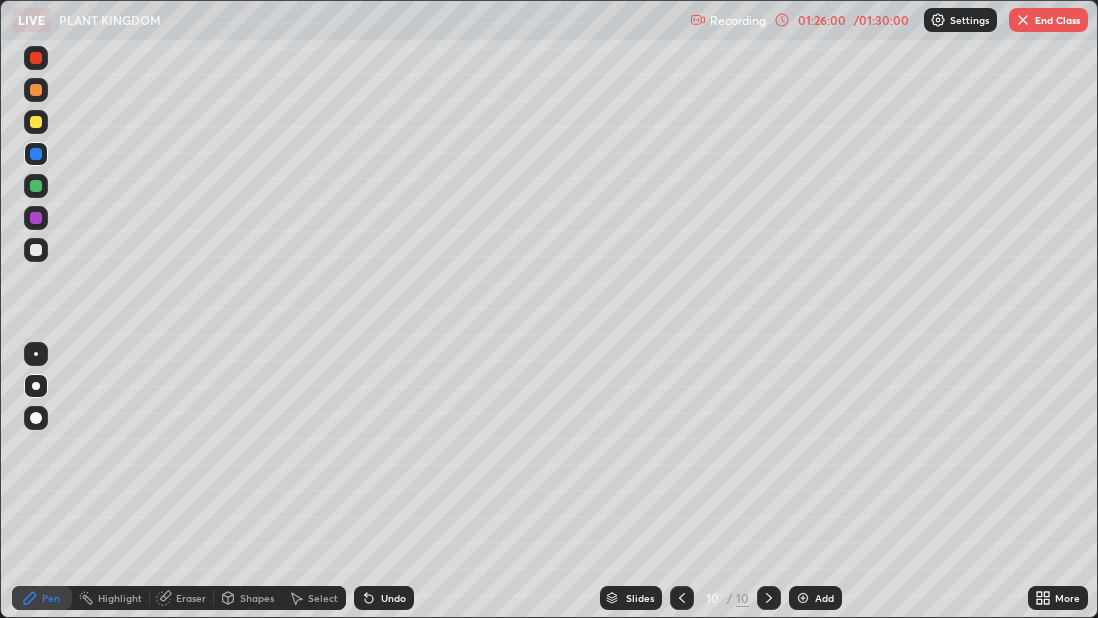 click on "Add" at bounding box center [815, 598] 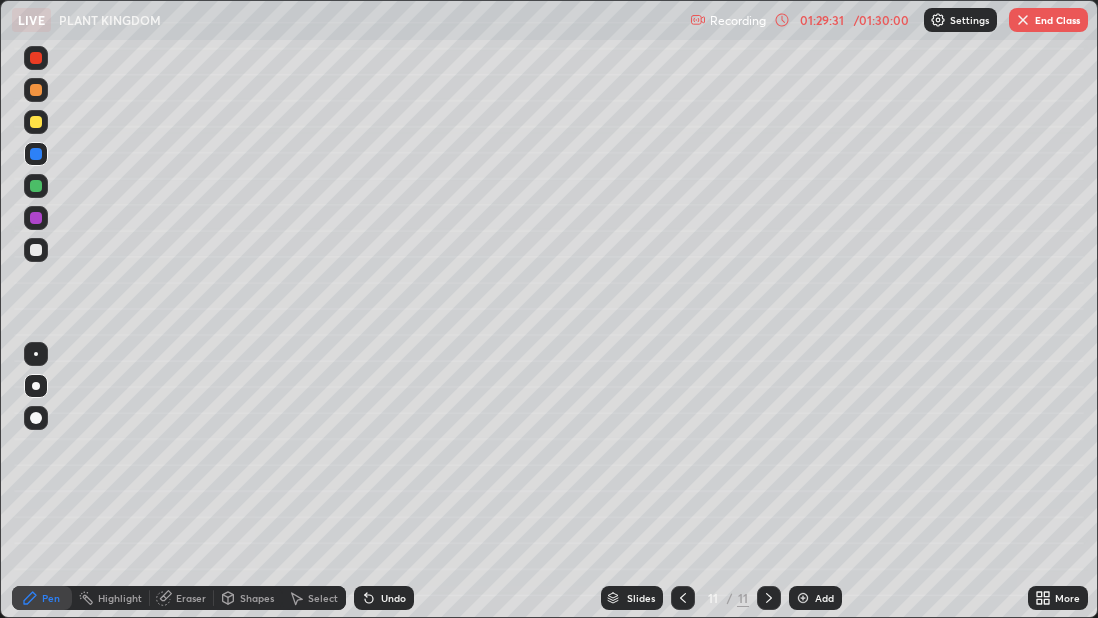 click on "End Class" at bounding box center [1048, 20] 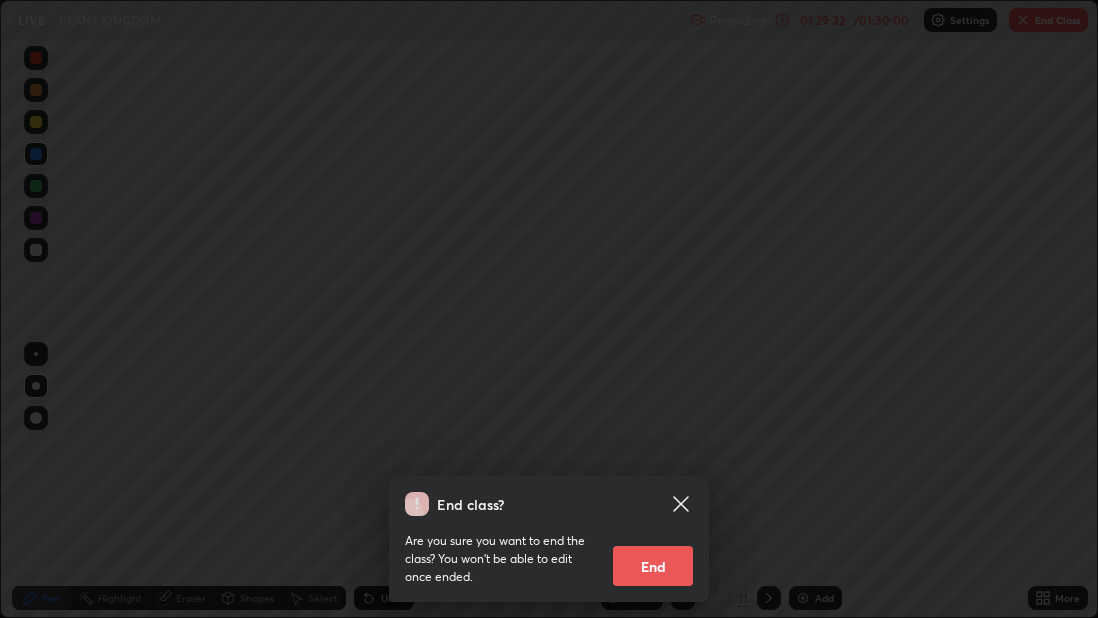 click on "End" at bounding box center [653, 566] 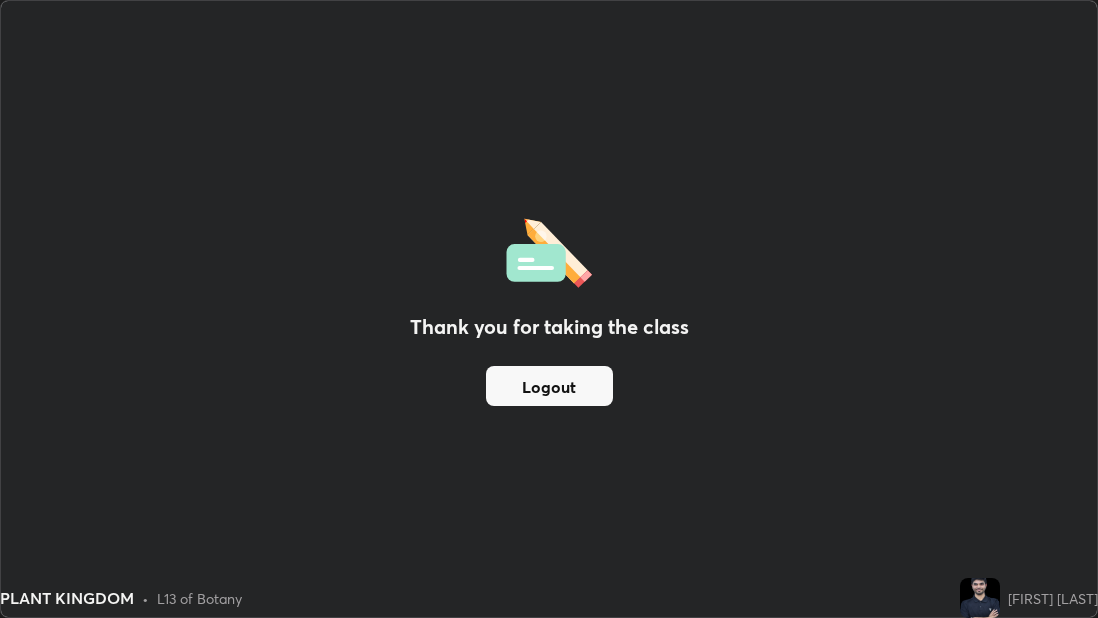 click on "Logout" at bounding box center (549, 386) 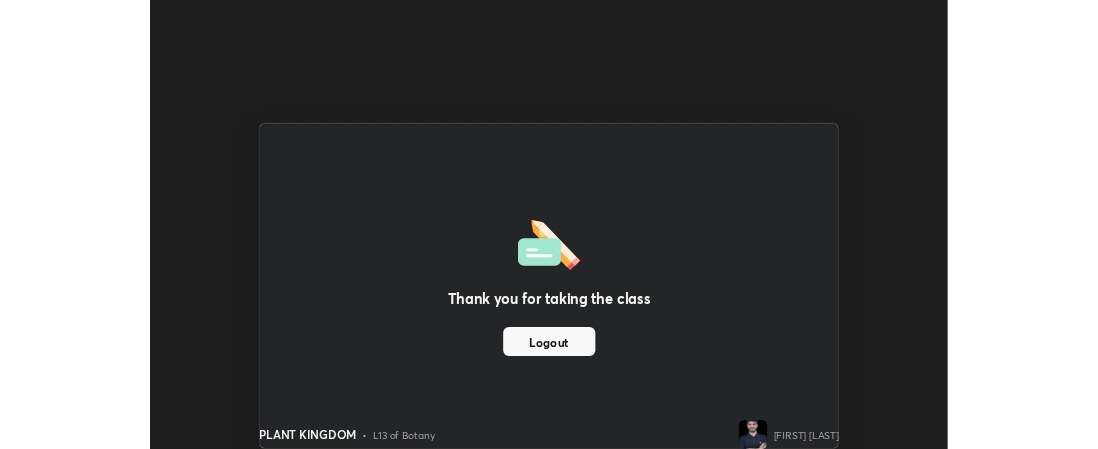 scroll, scrollTop: 449, scrollLeft: 1098, axis: both 